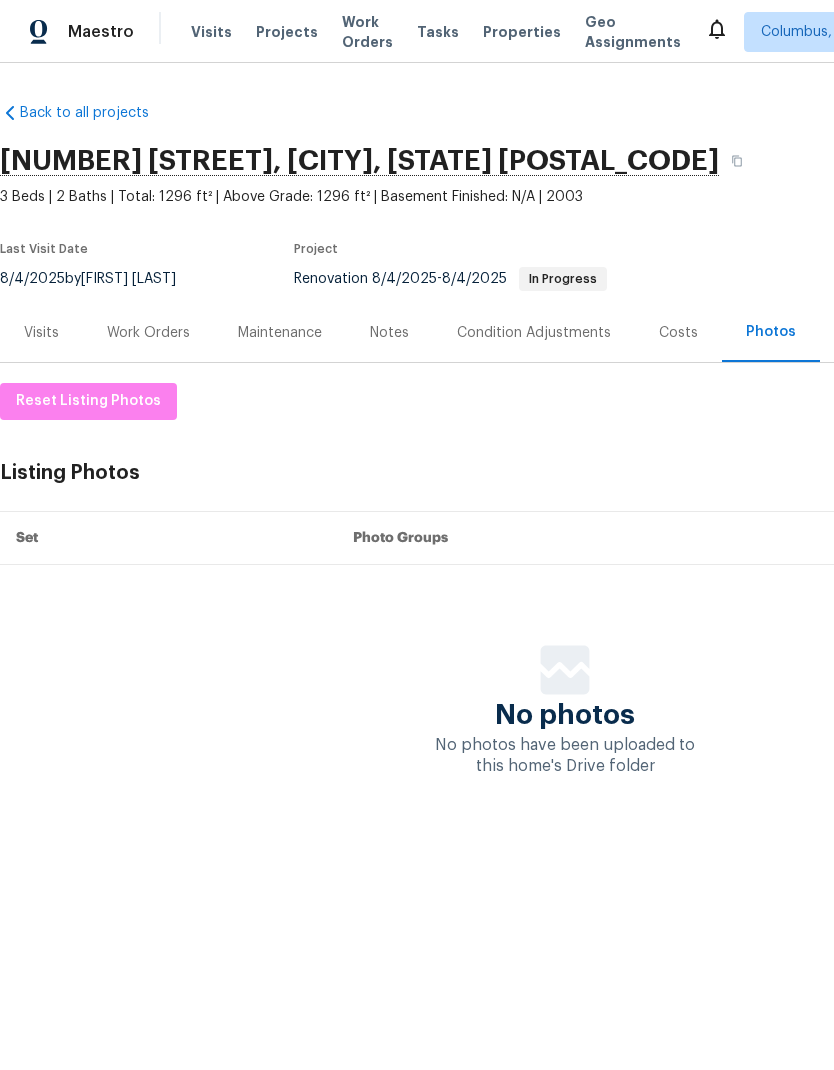 scroll, scrollTop: 0, scrollLeft: 0, axis: both 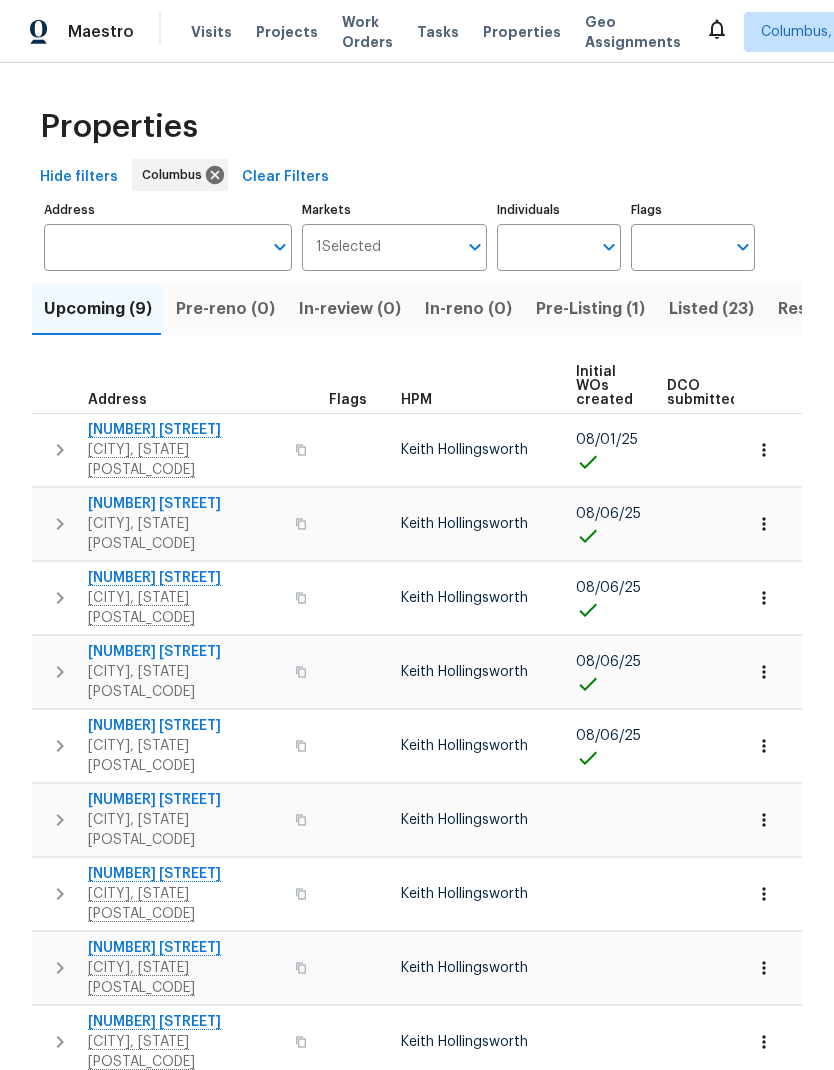 click on "Address" at bounding box center [153, 247] 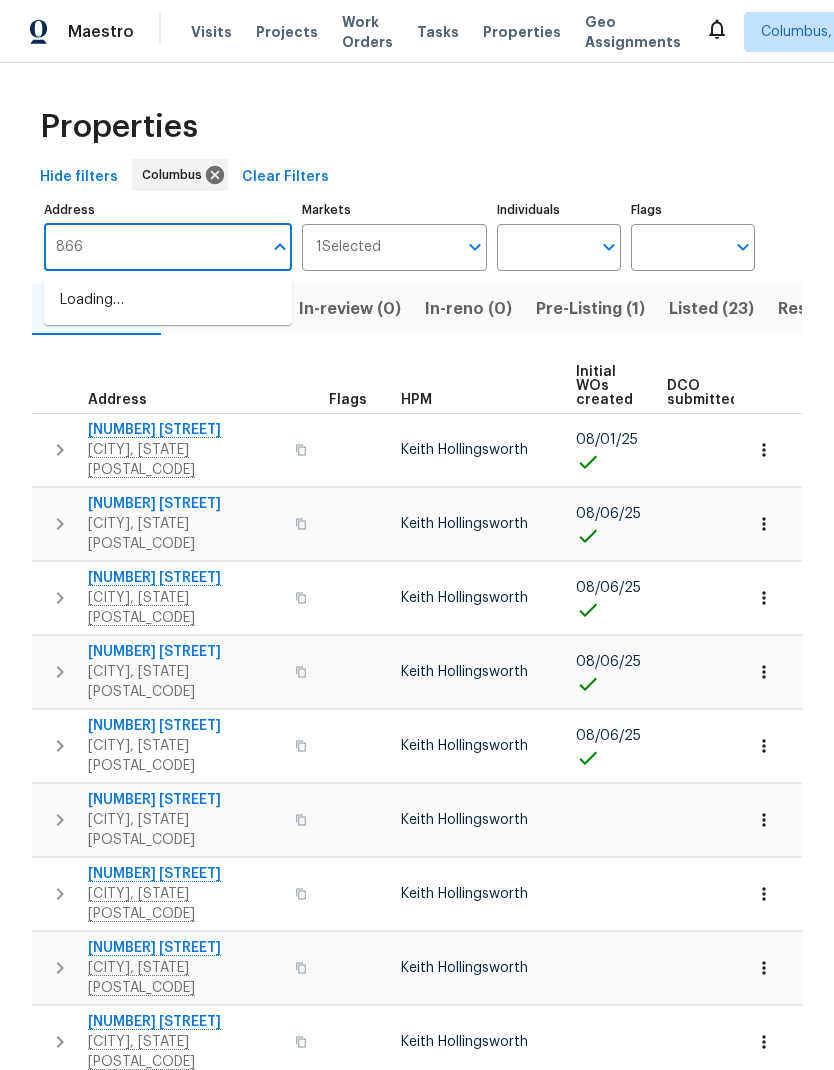 type on "8665" 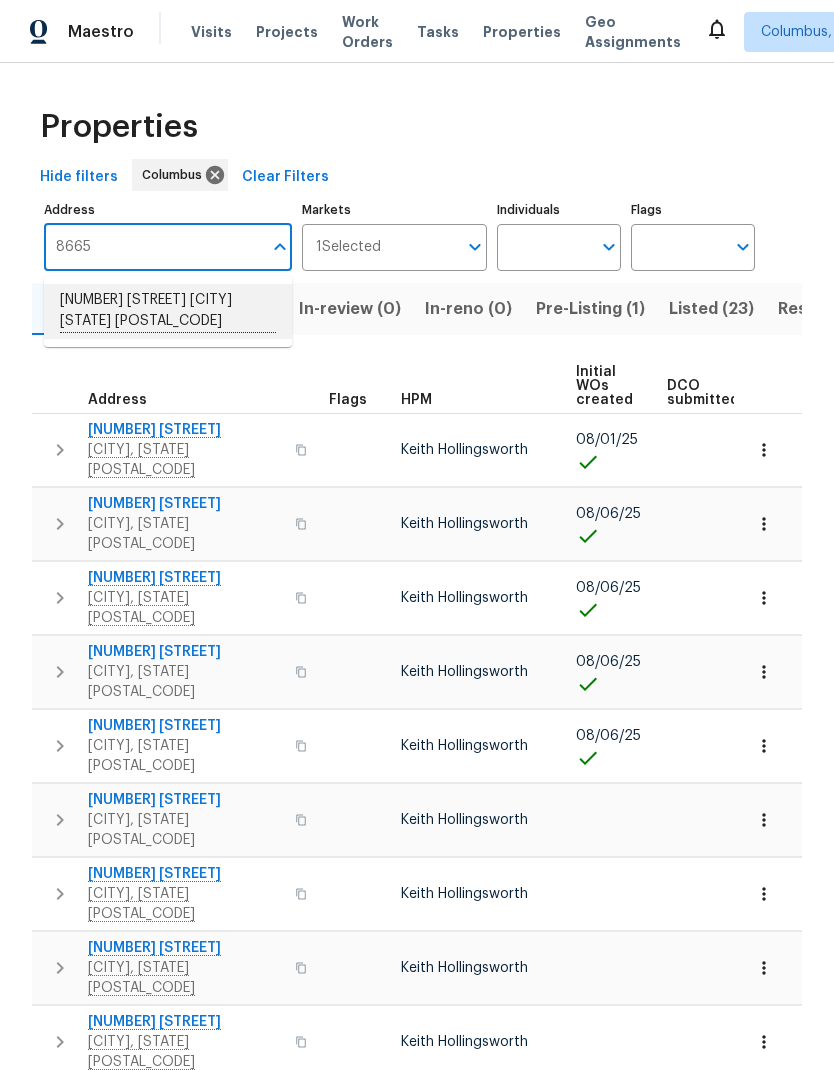 click on "[NUMBER] [STREET] [CITY] [STATE] [POSTAL_CODE]" at bounding box center (168, 311) 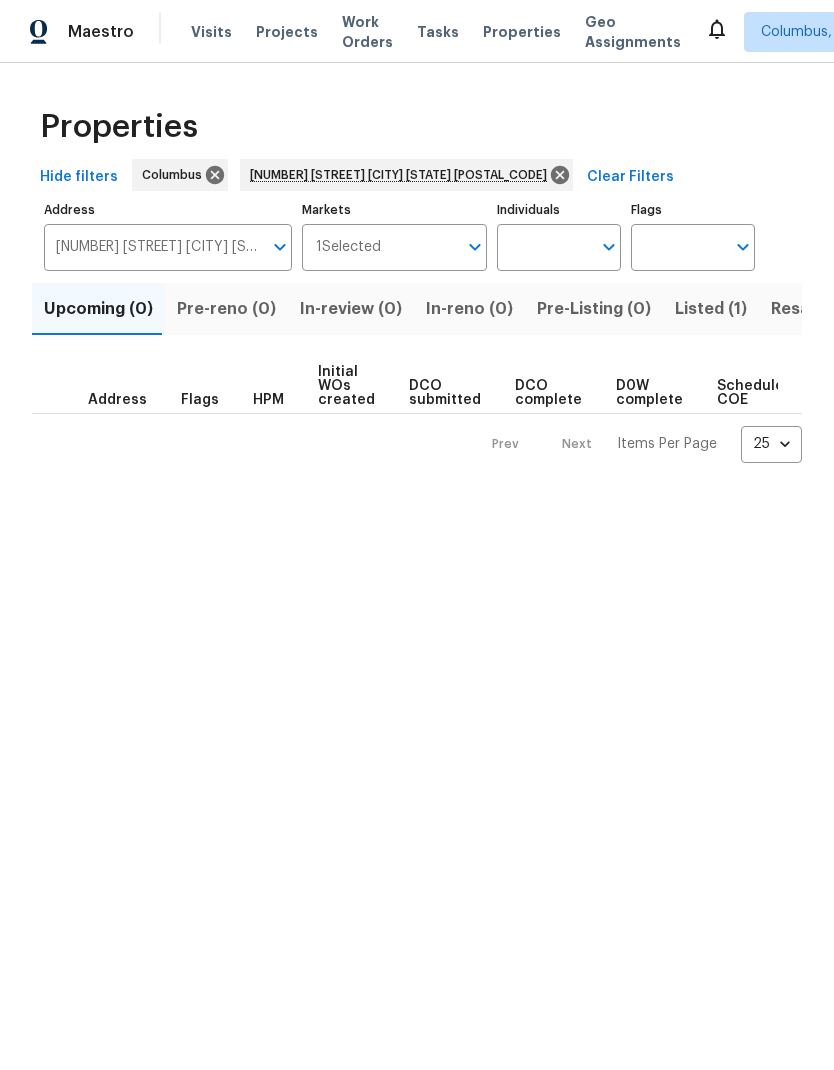 click on "Listed (1)" at bounding box center (711, 309) 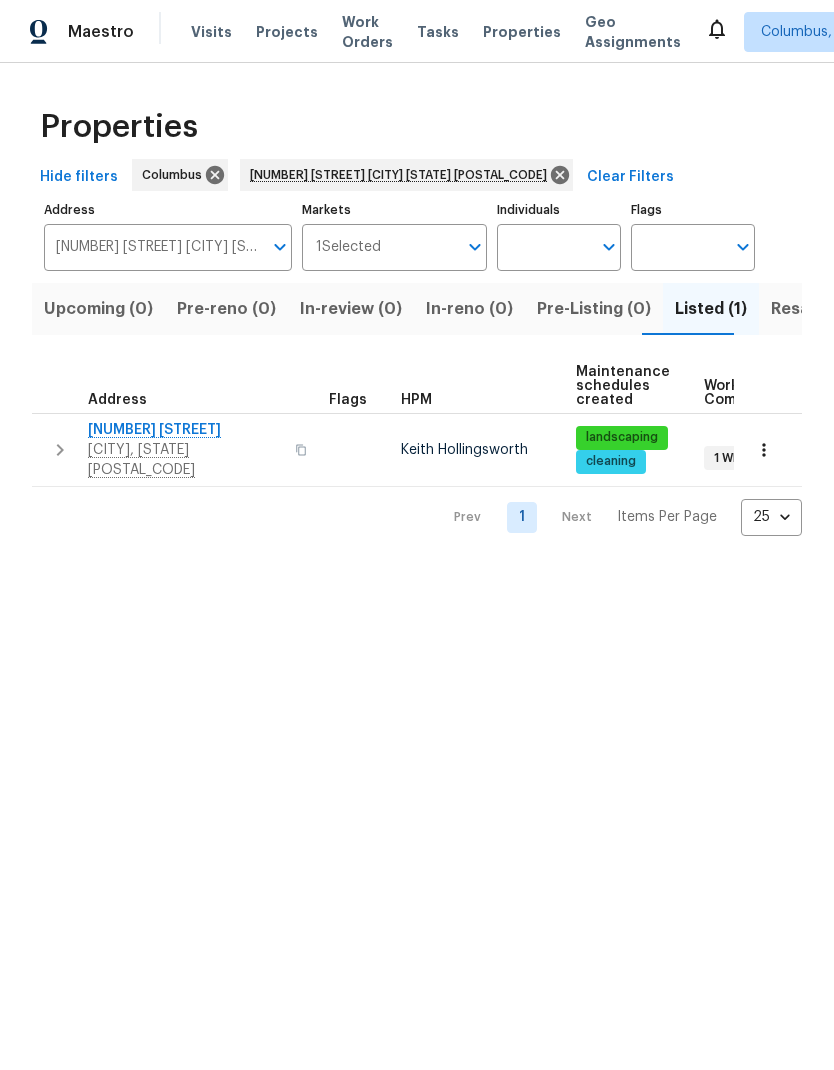 click on "8665 Birch Brook Loop" at bounding box center [185, 430] 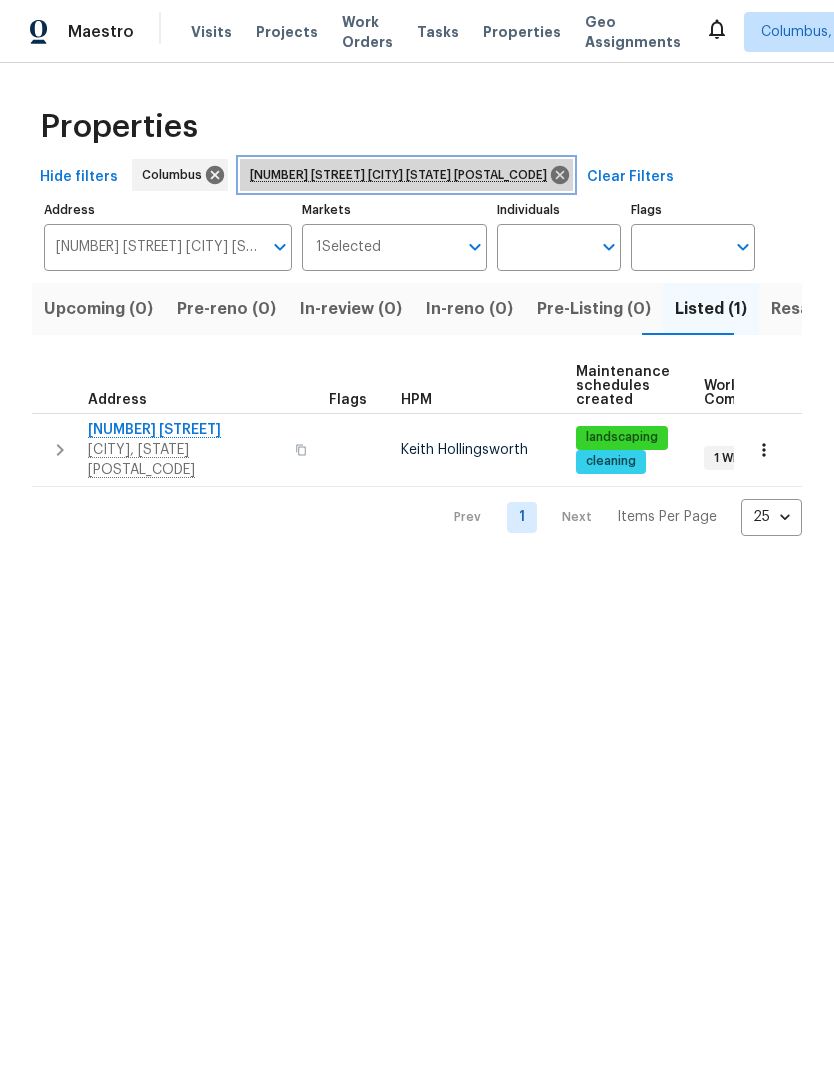 click 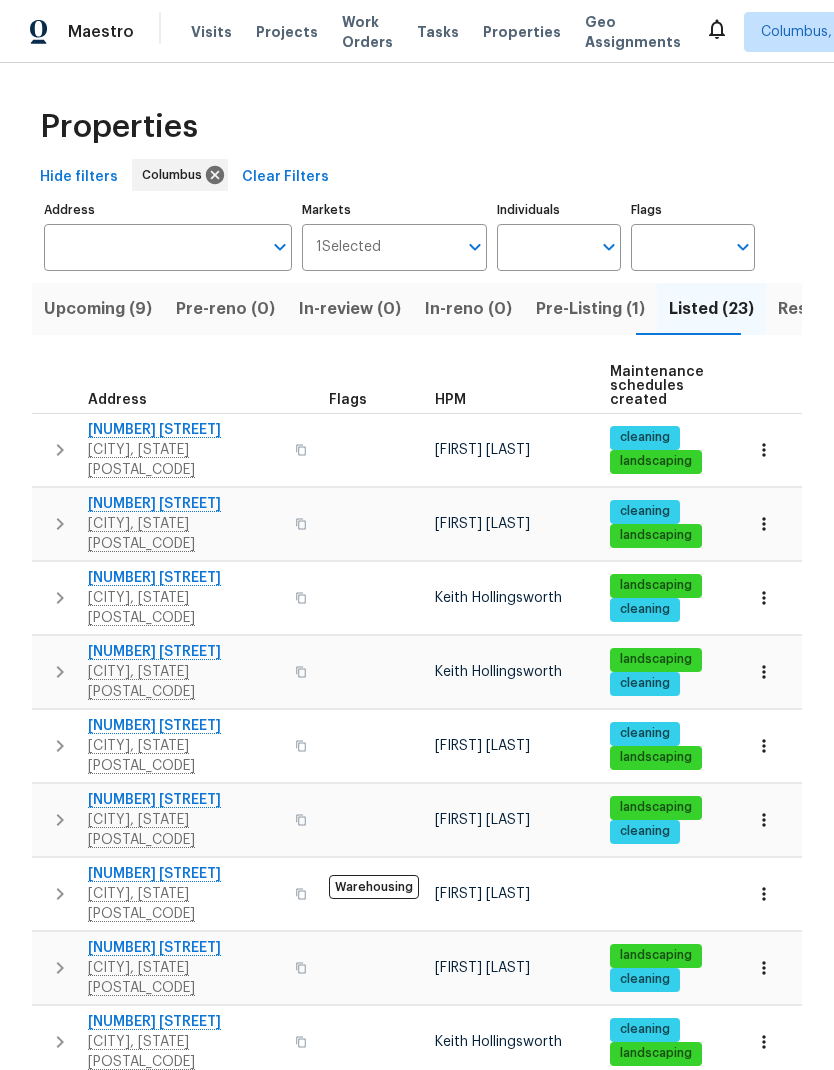 scroll, scrollTop: 16, scrollLeft: 0, axis: vertical 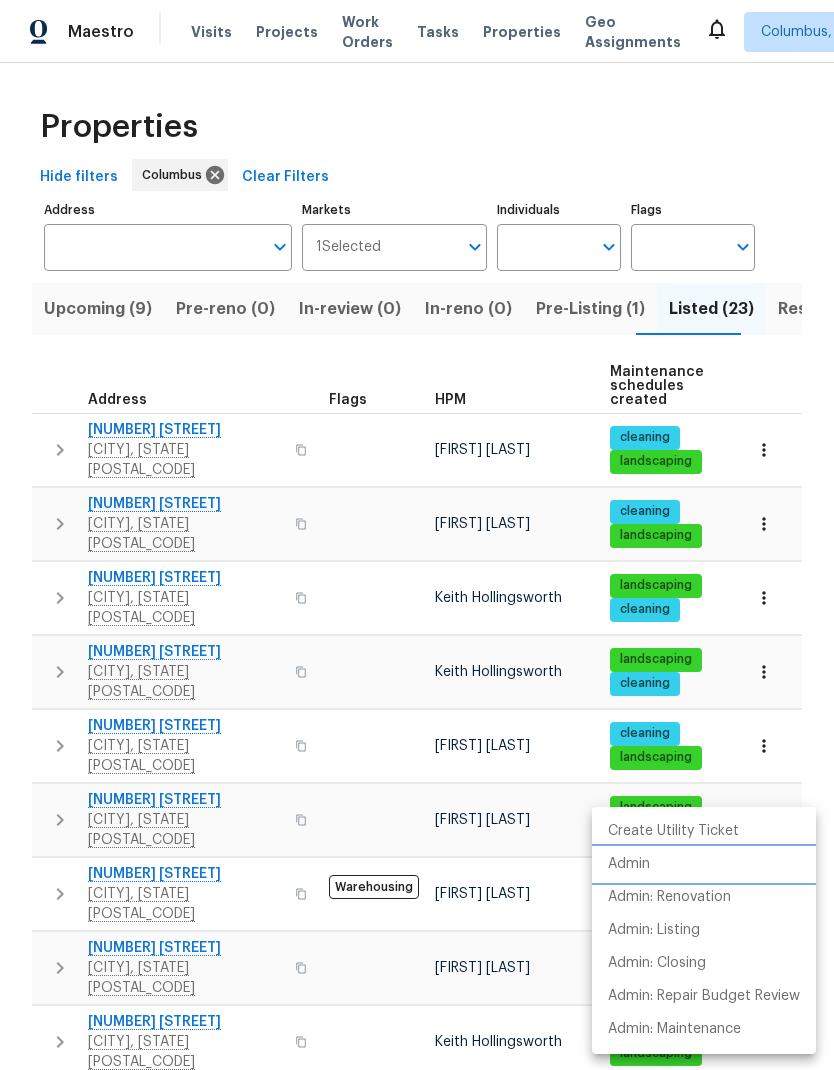click on "Admin" at bounding box center [704, 864] 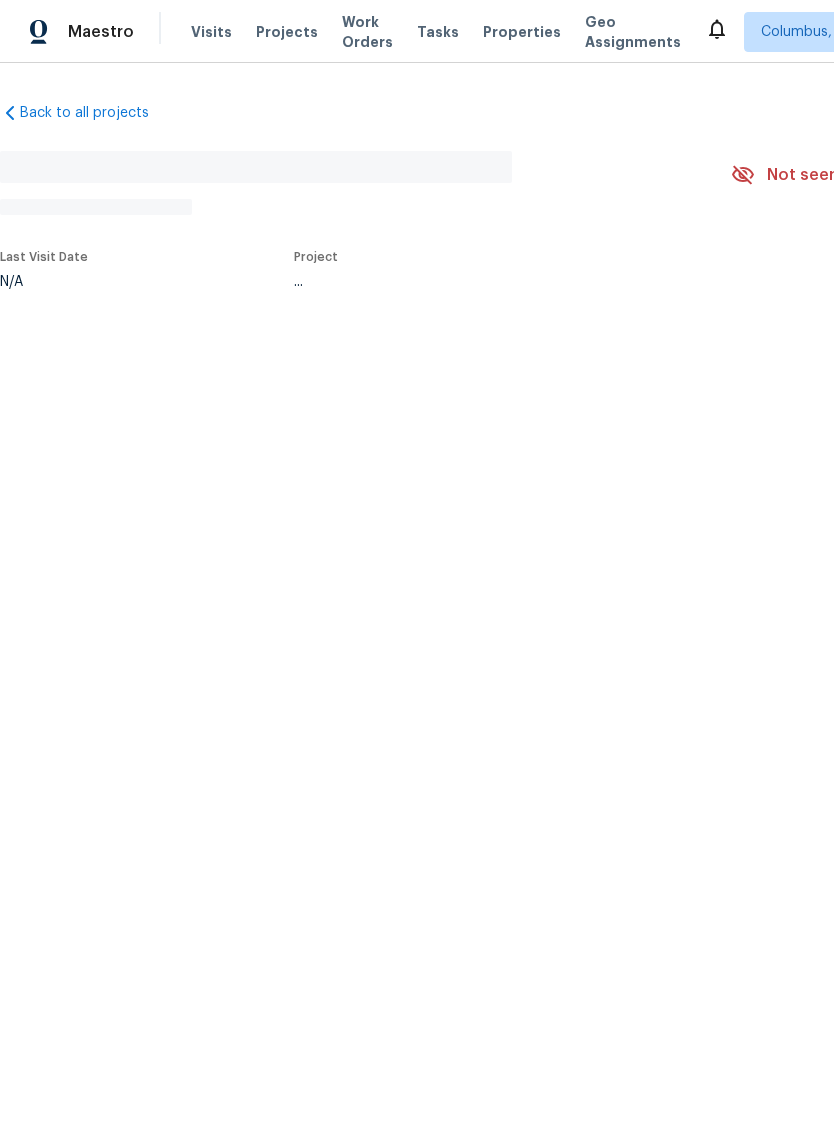 scroll, scrollTop: 0, scrollLeft: 0, axis: both 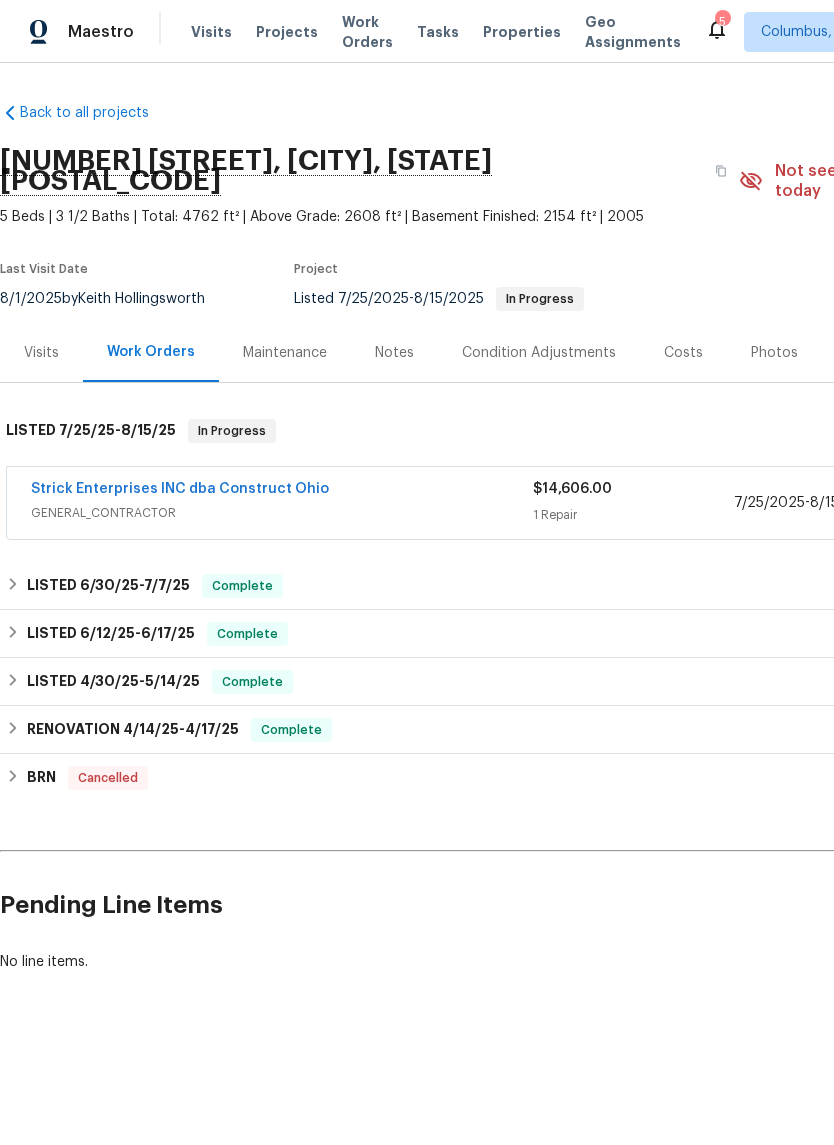 click on "Strick Enterprises INC dba Construct Ohio" at bounding box center (180, 489) 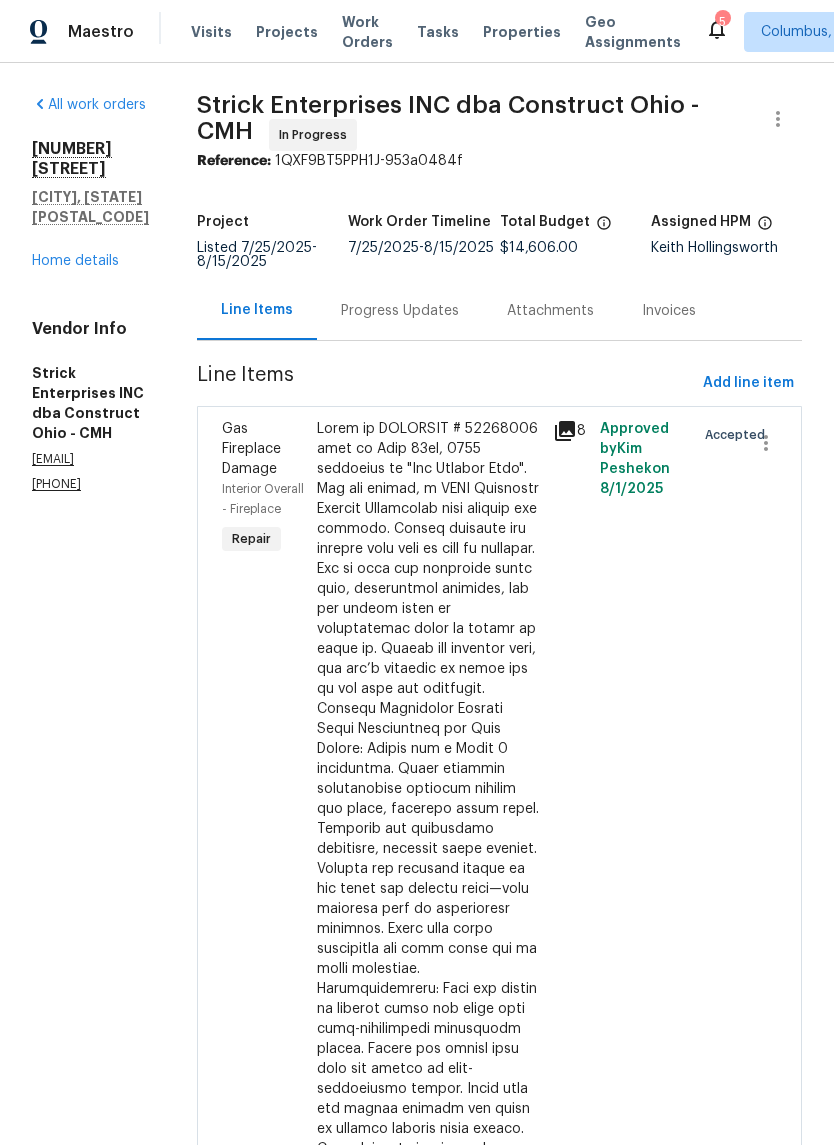 click on "Progress Updates" at bounding box center (400, 310) 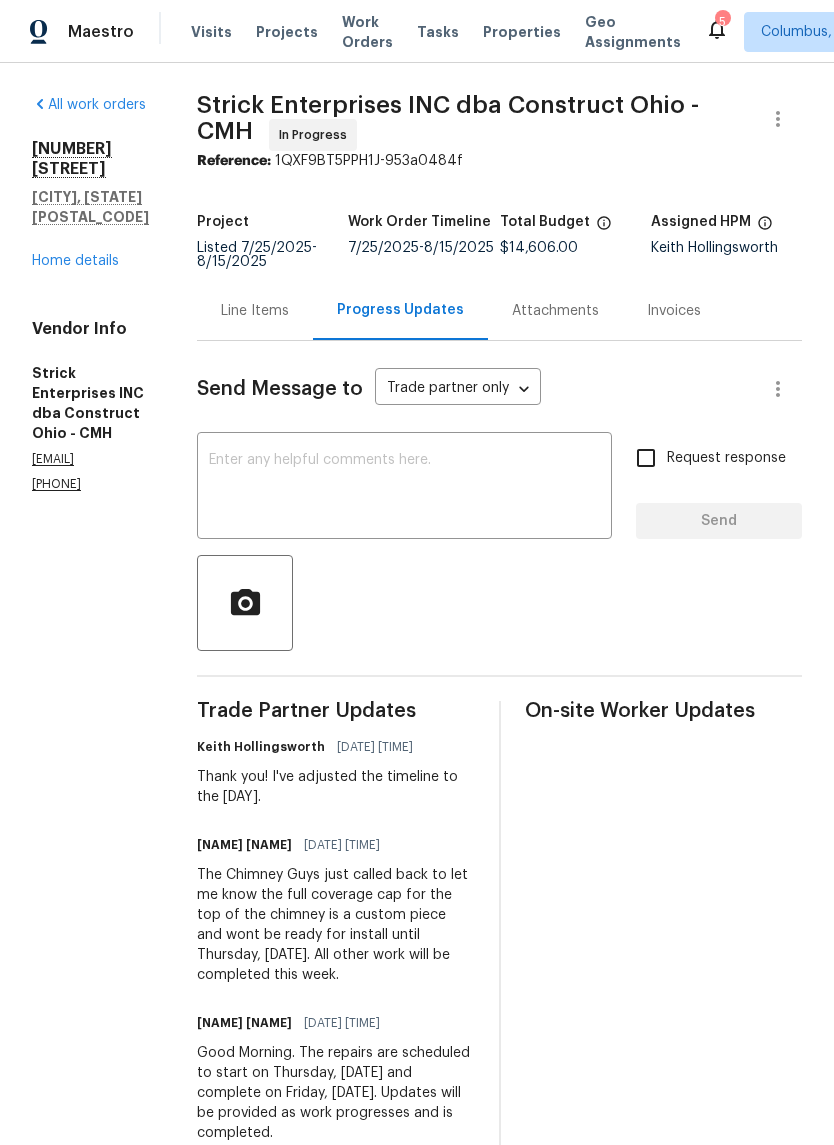 scroll, scrollTop: 0, scrollLeft: 0, axis: both 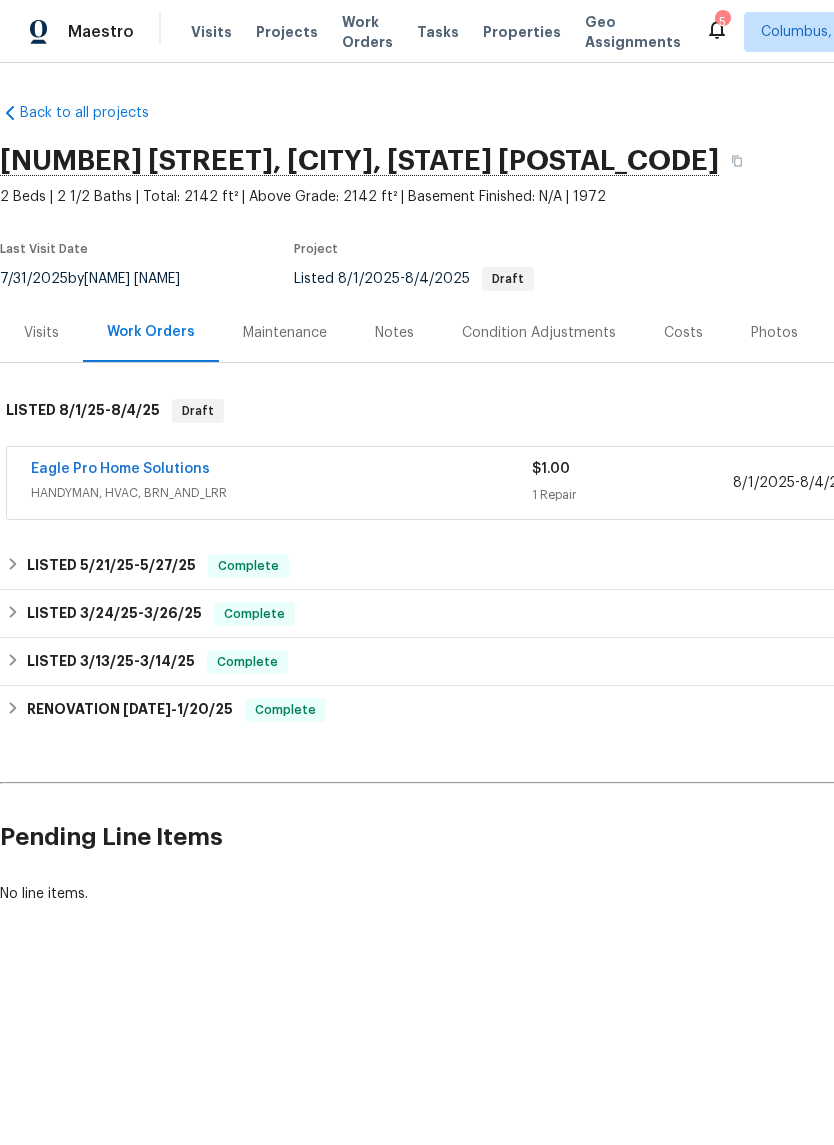 click on "Eagle Pro Home Solutions" at bounding box center [120, 469] 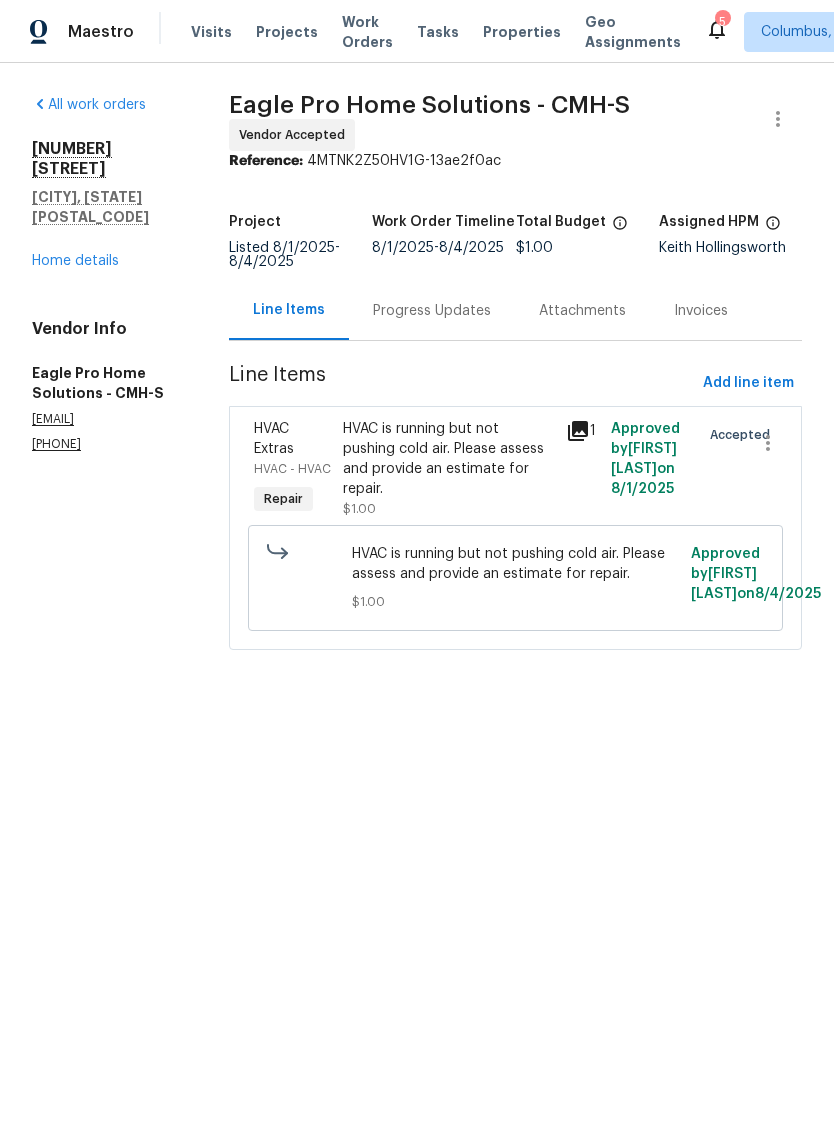 click on "Progress Updates" at bounding box center [432, 310] 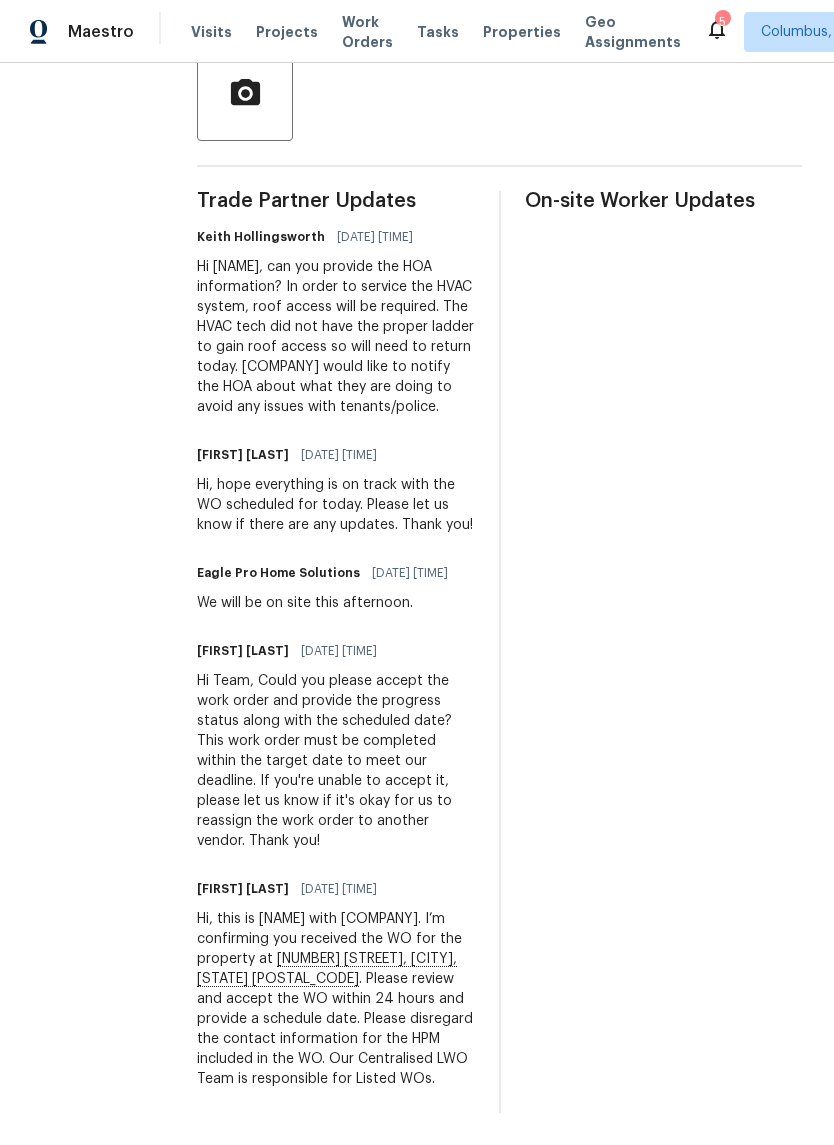 scroll, scrollTop: 661, scrollLeft: 0, axis: vertical 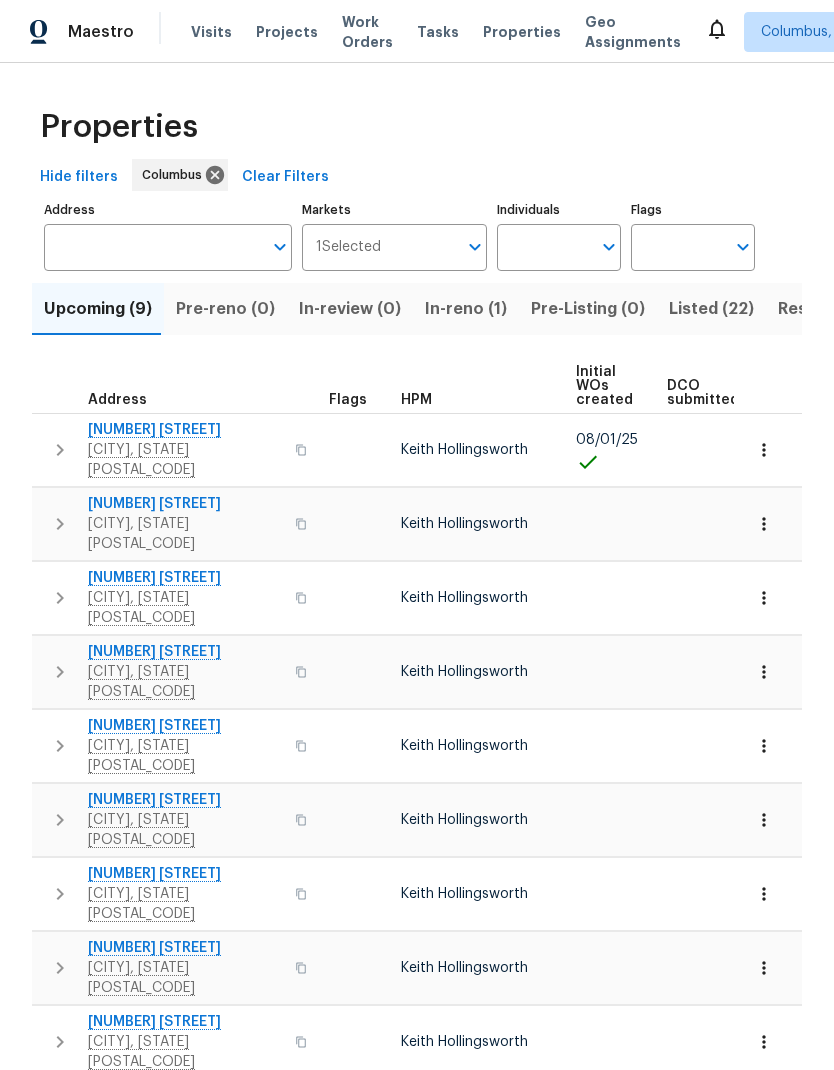 click on "Address" at bounding box center [153, 247] 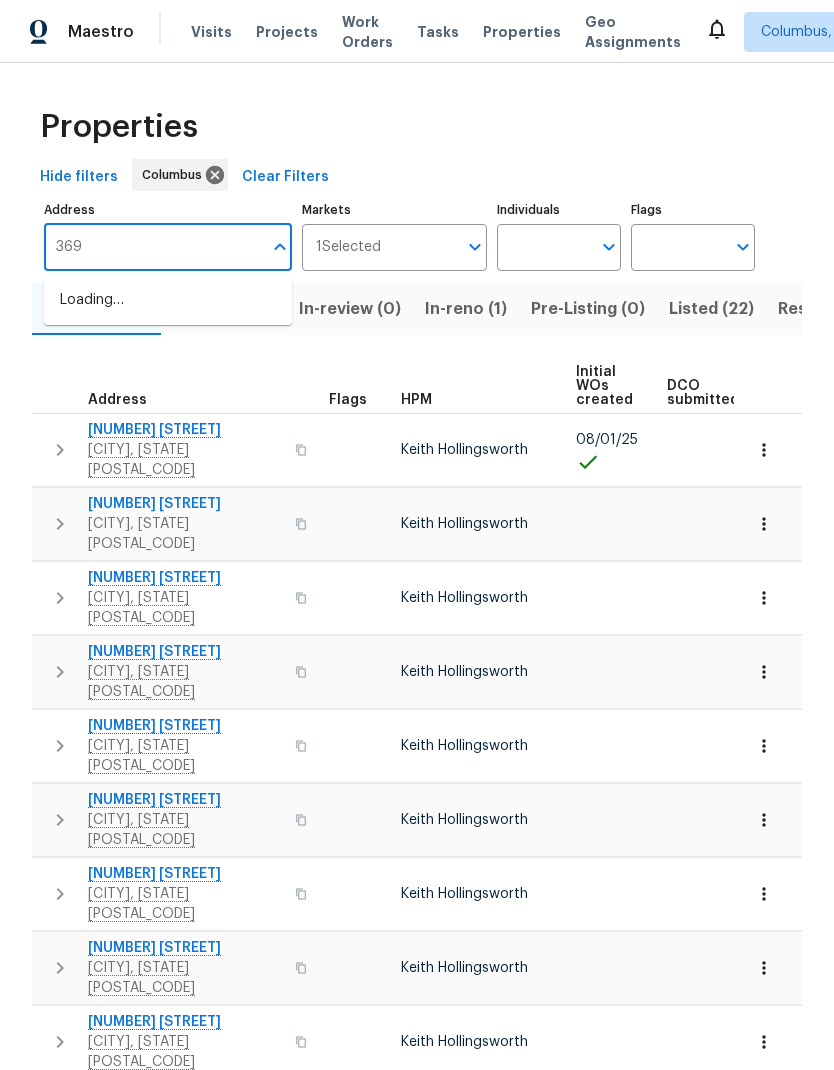 type on "3692" 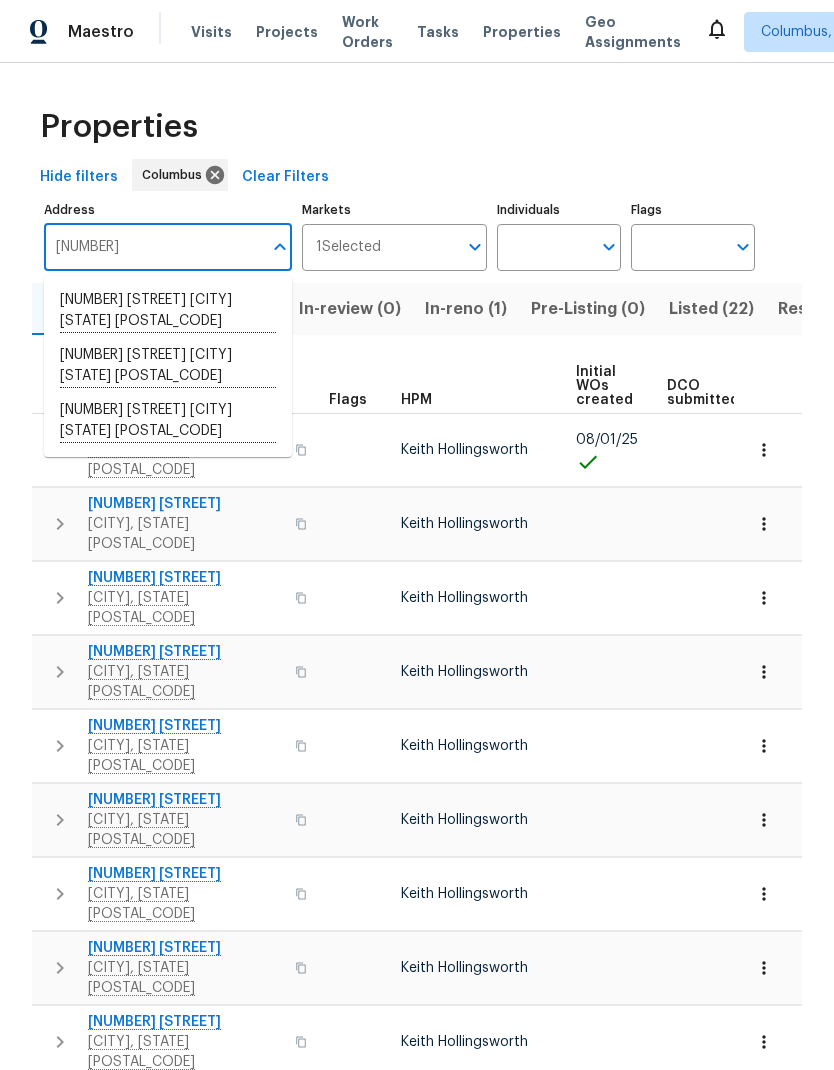 click on "3692 Fountain Cove Ln Grove City OH 43123" at bounding box center [168, 311] 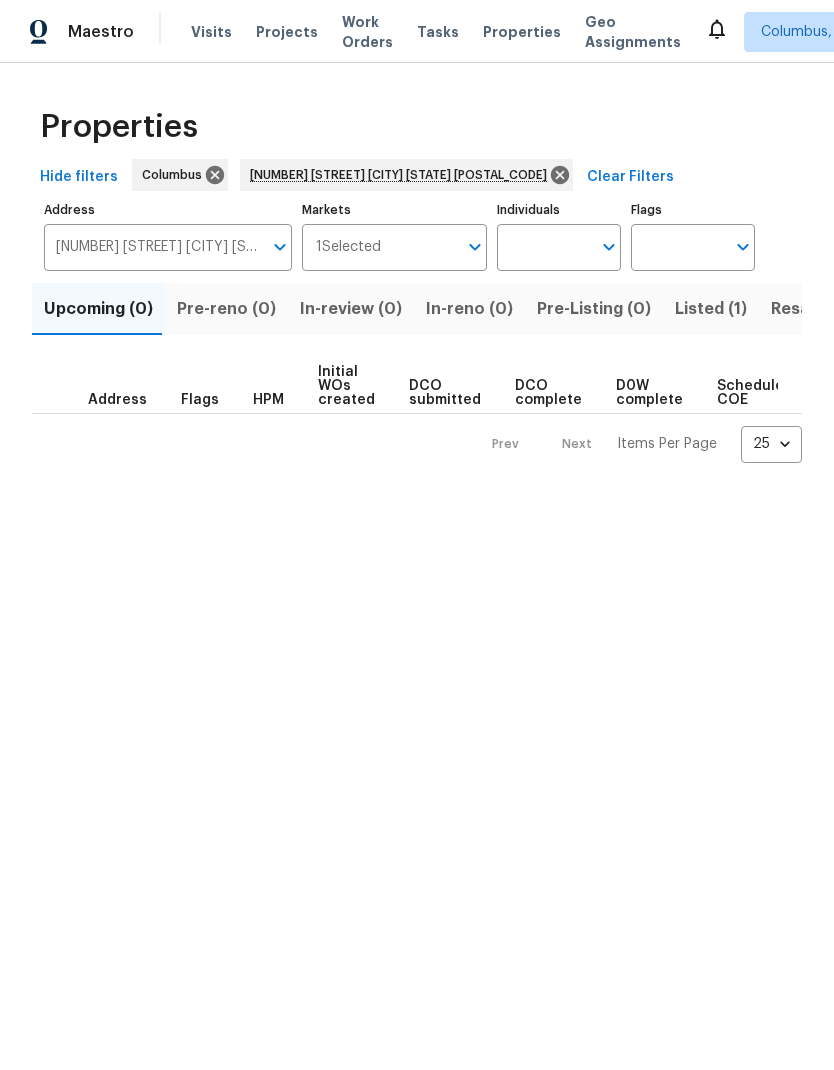 click on "Listed (1)" at bounding box center (711, 309) 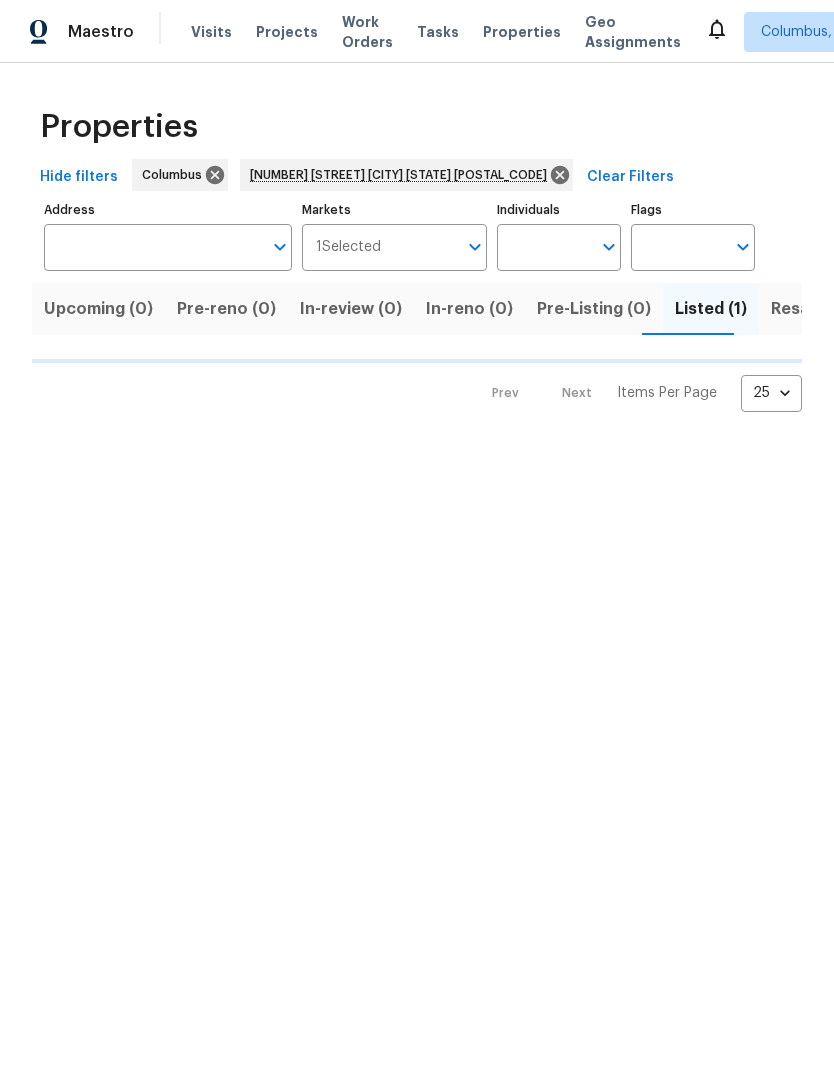 type on "3692 Fountain Cove Ln Grove City OH 43123" 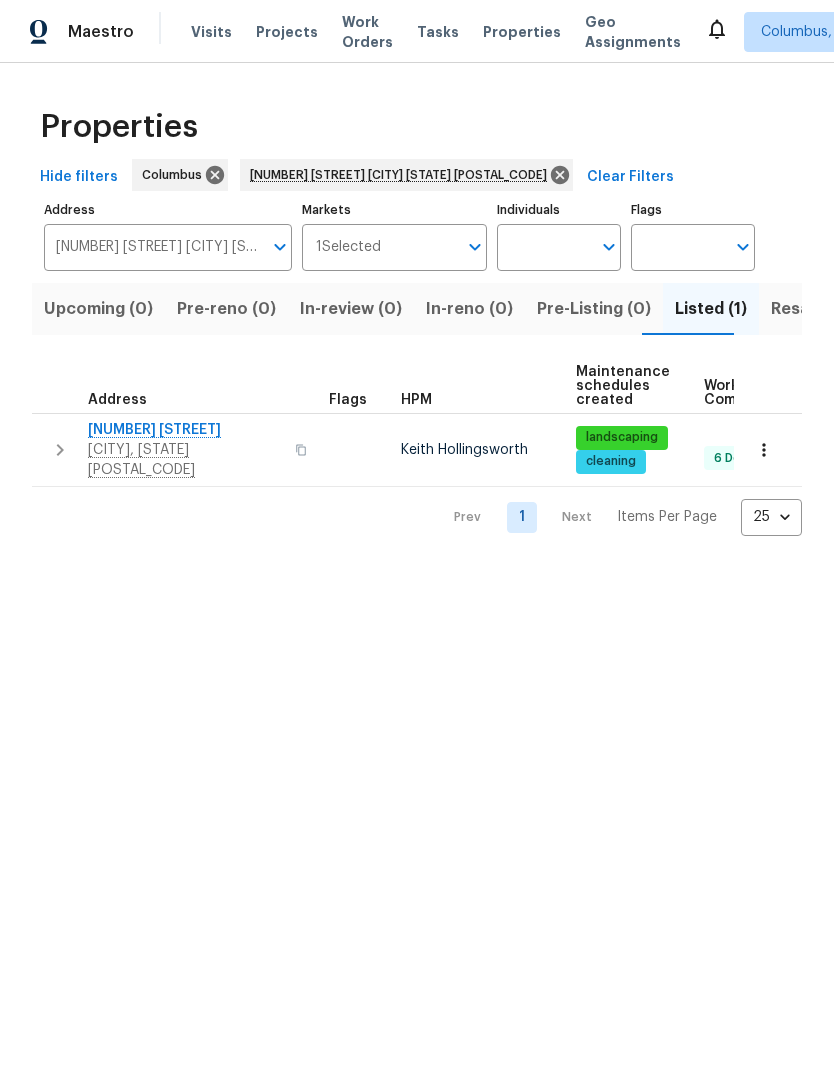 click on "[NUMBER] [STREET]" at bounding box center [185, 430] 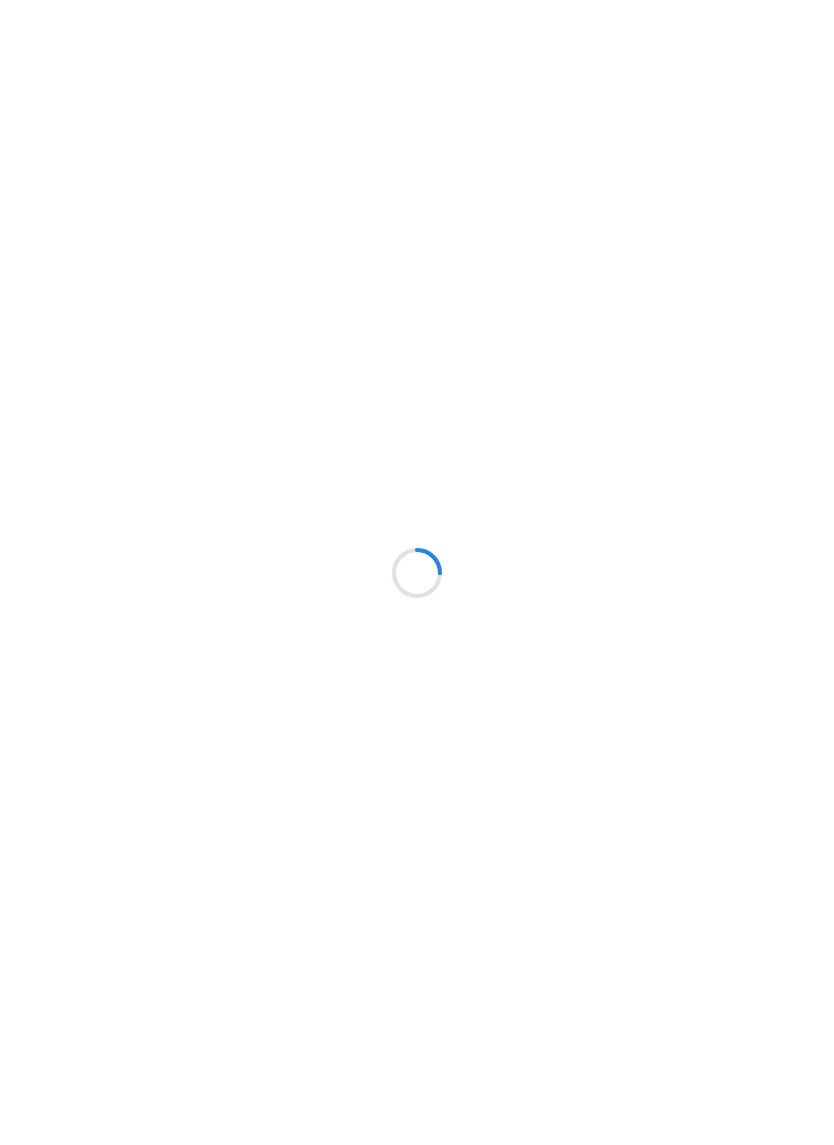 scroll, scrollTop: 0, scrollLeft: 0, axis: both 